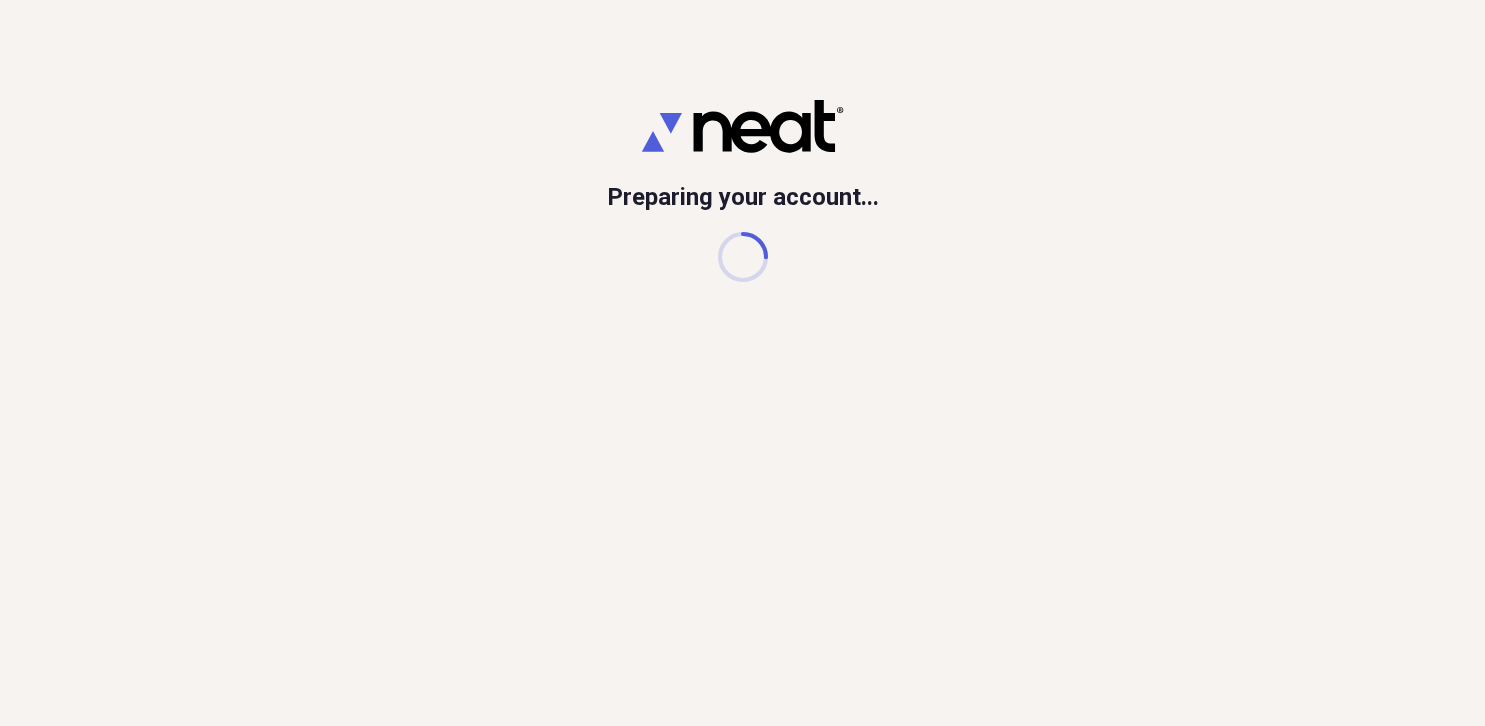 scroll, scrollTop: 0, scrollLeft: 0, axis: both 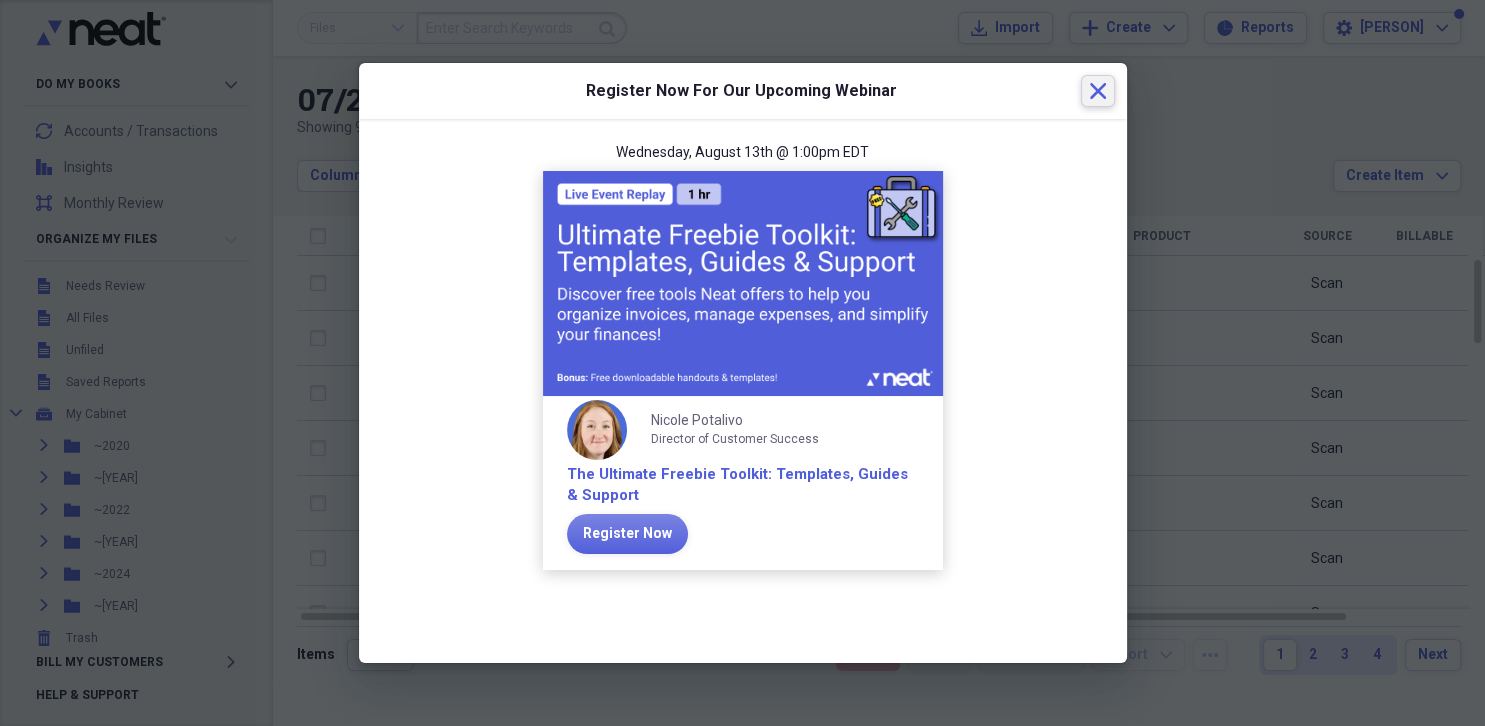 click on "Close" 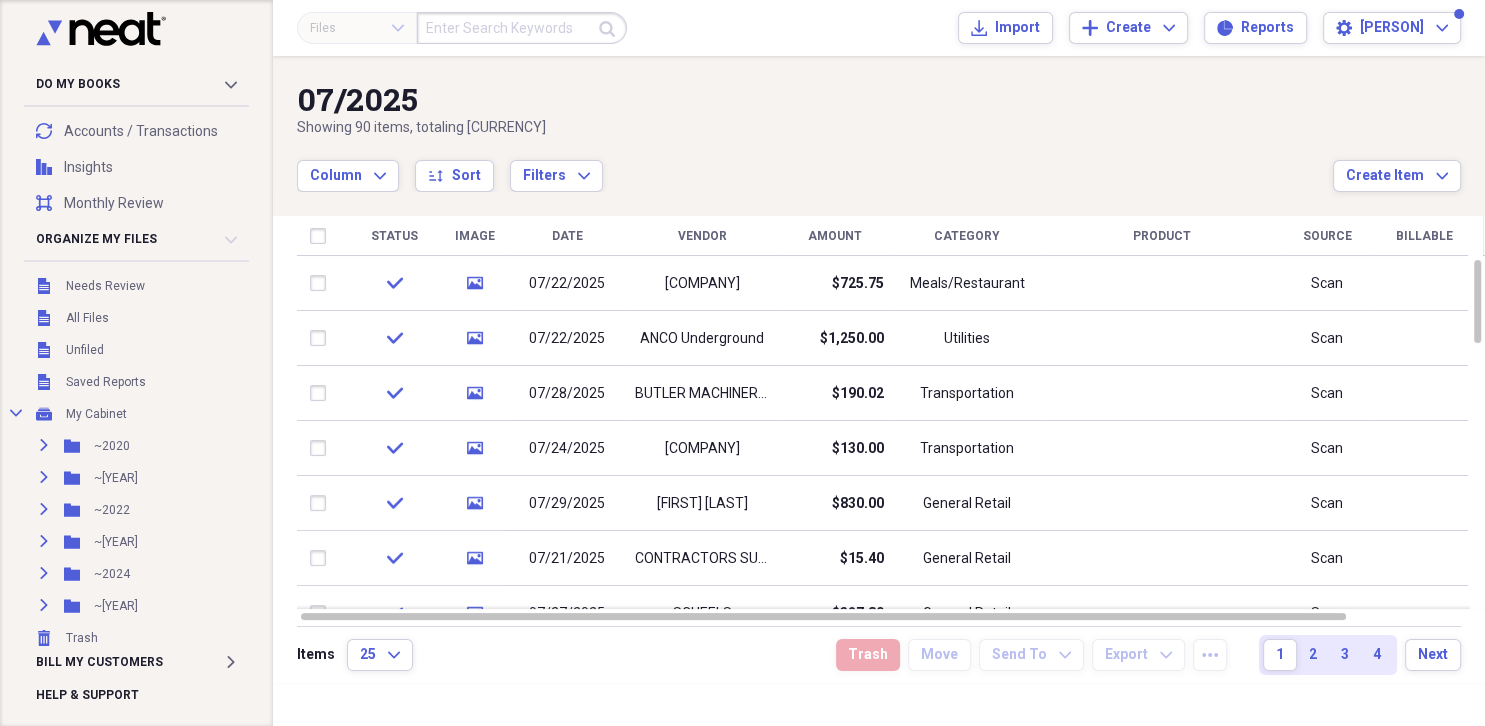 click at bounding box center (522, 28) 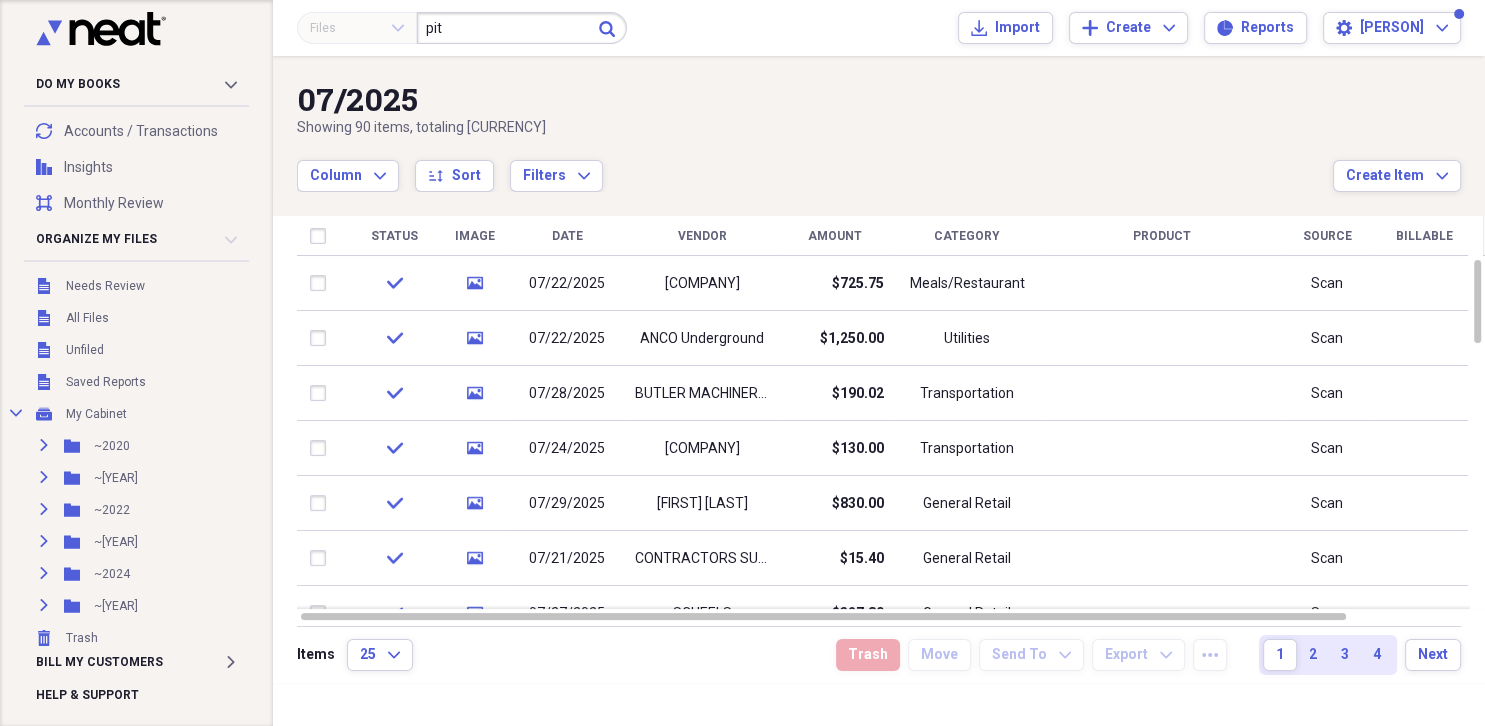 type on "pit" 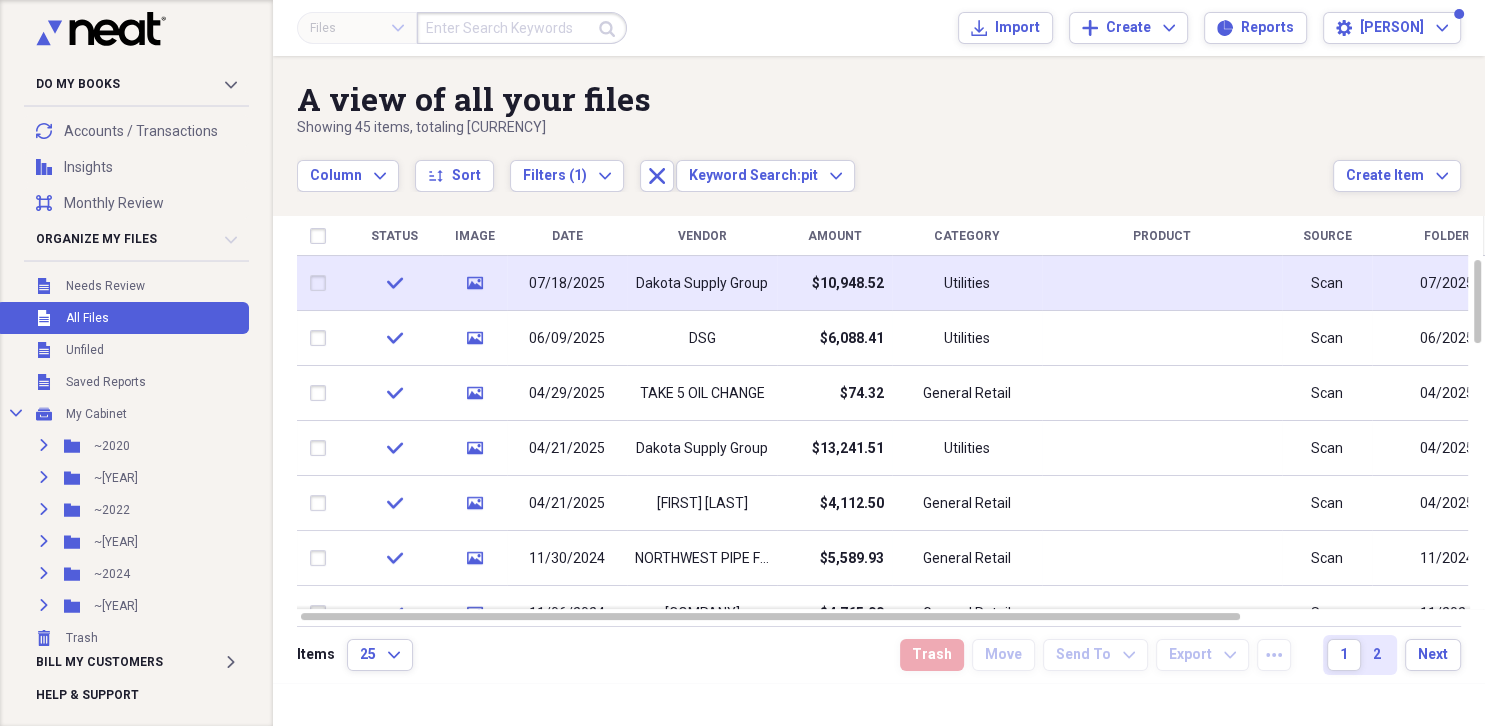 click on "Dakota Supply Group" at bounding box center (702, 283) 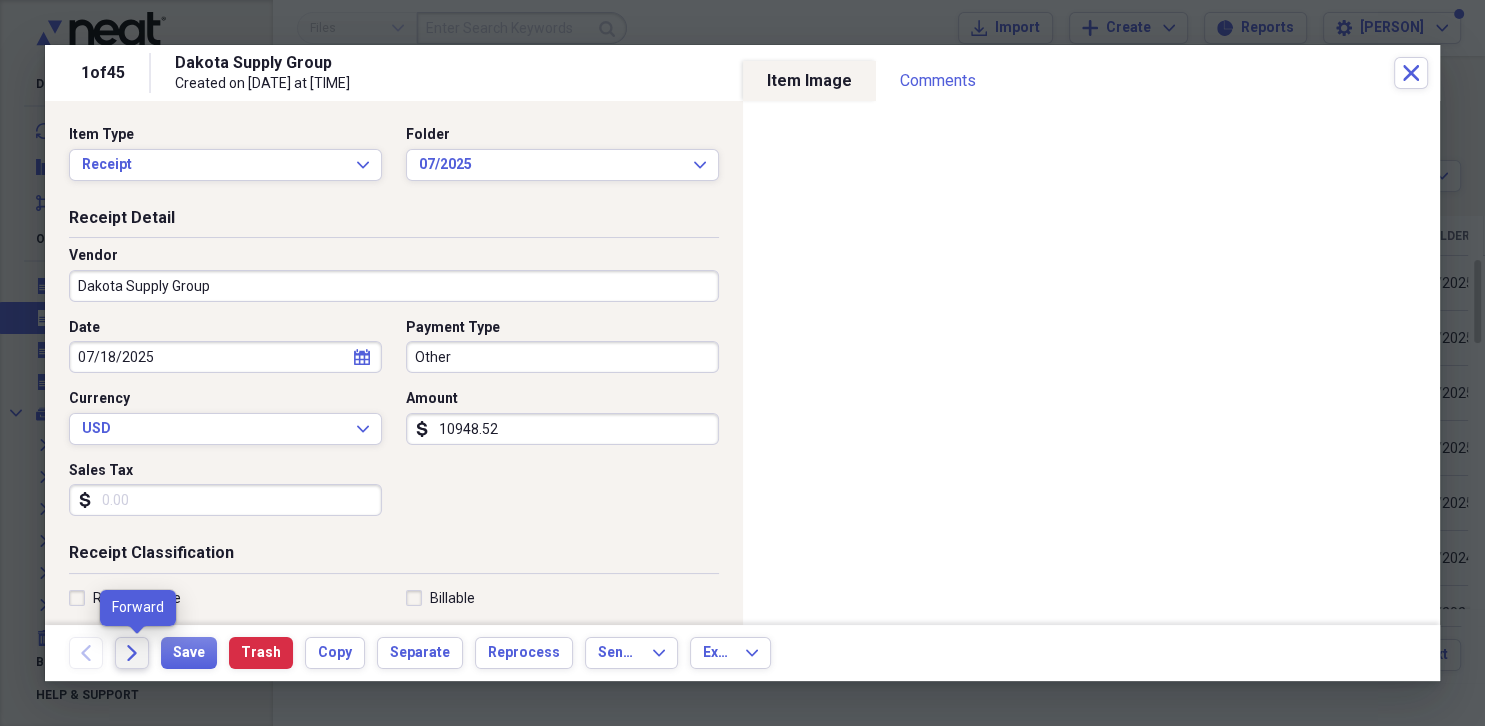 click on "Forward" 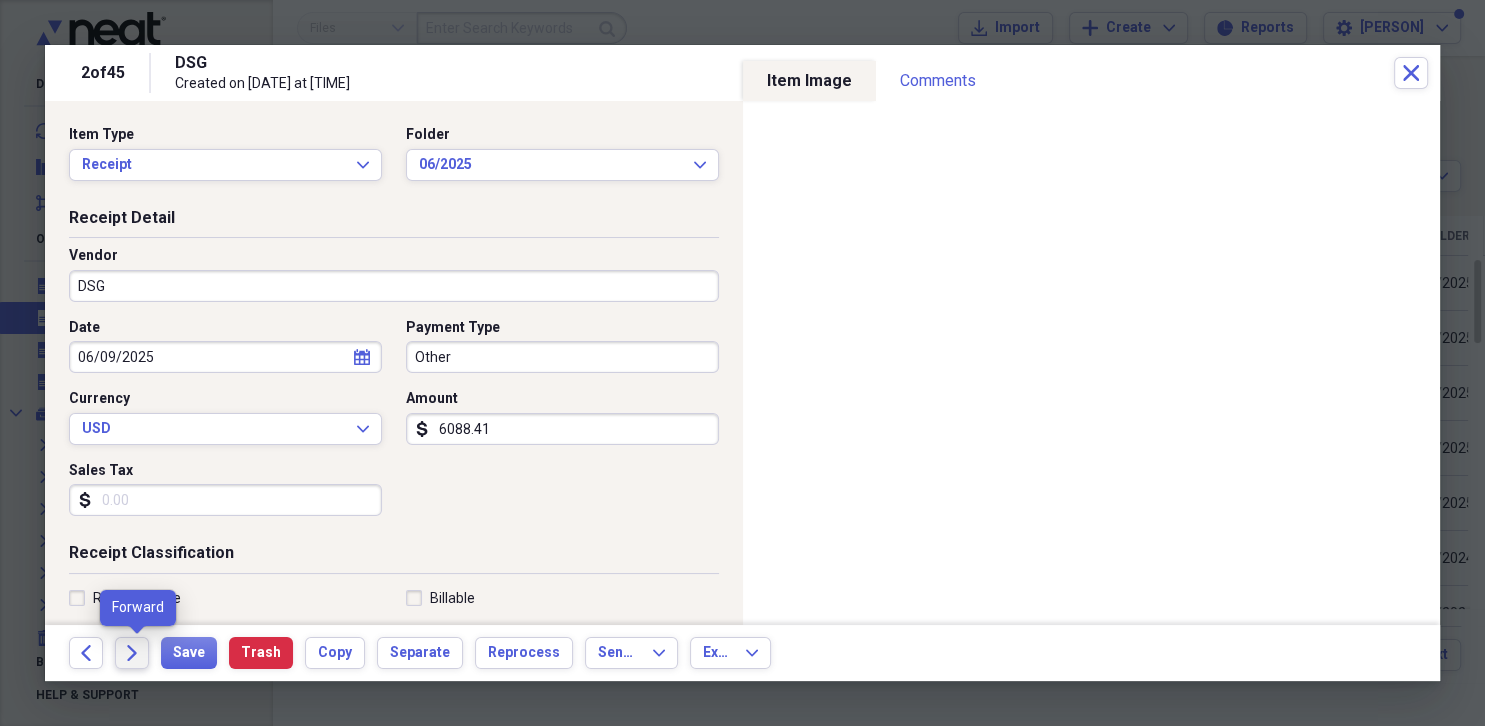 click on "Forward" 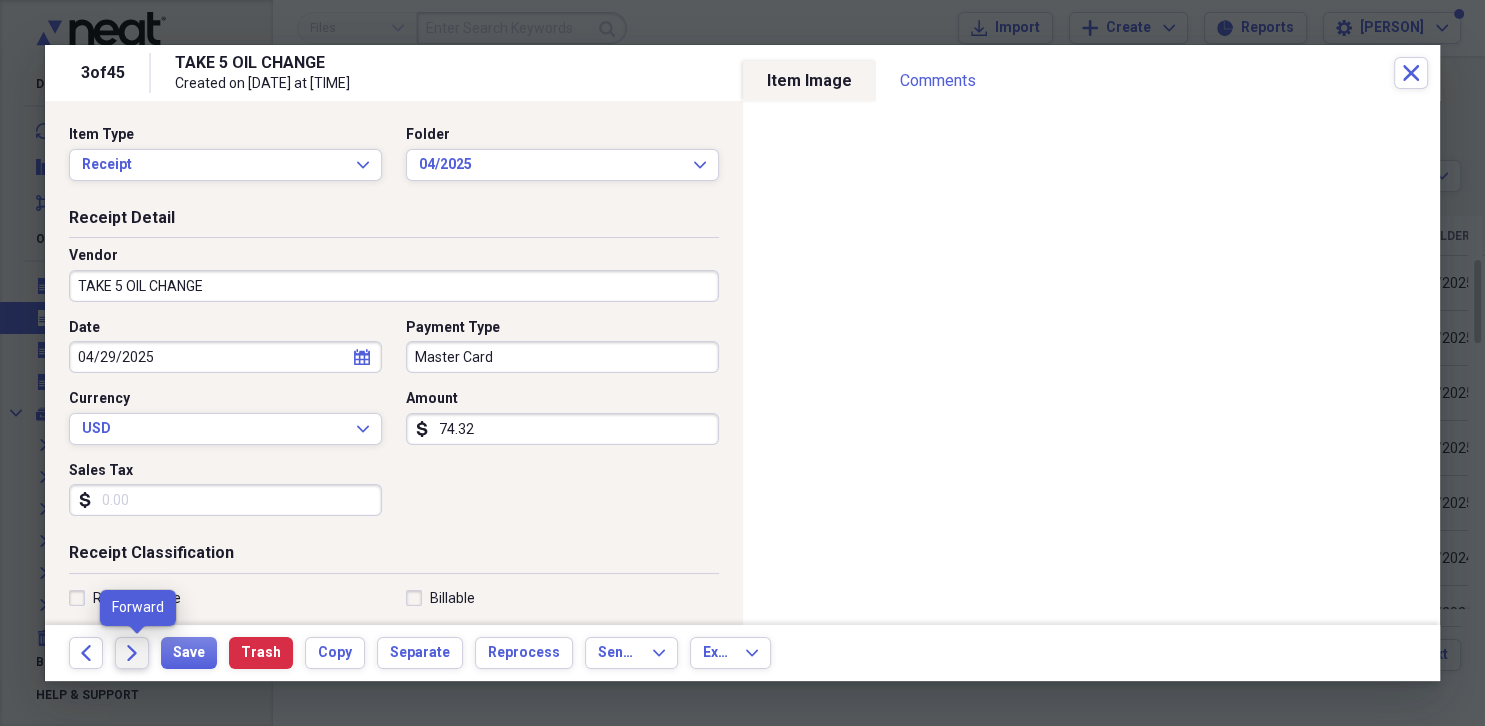 click on "Forward" 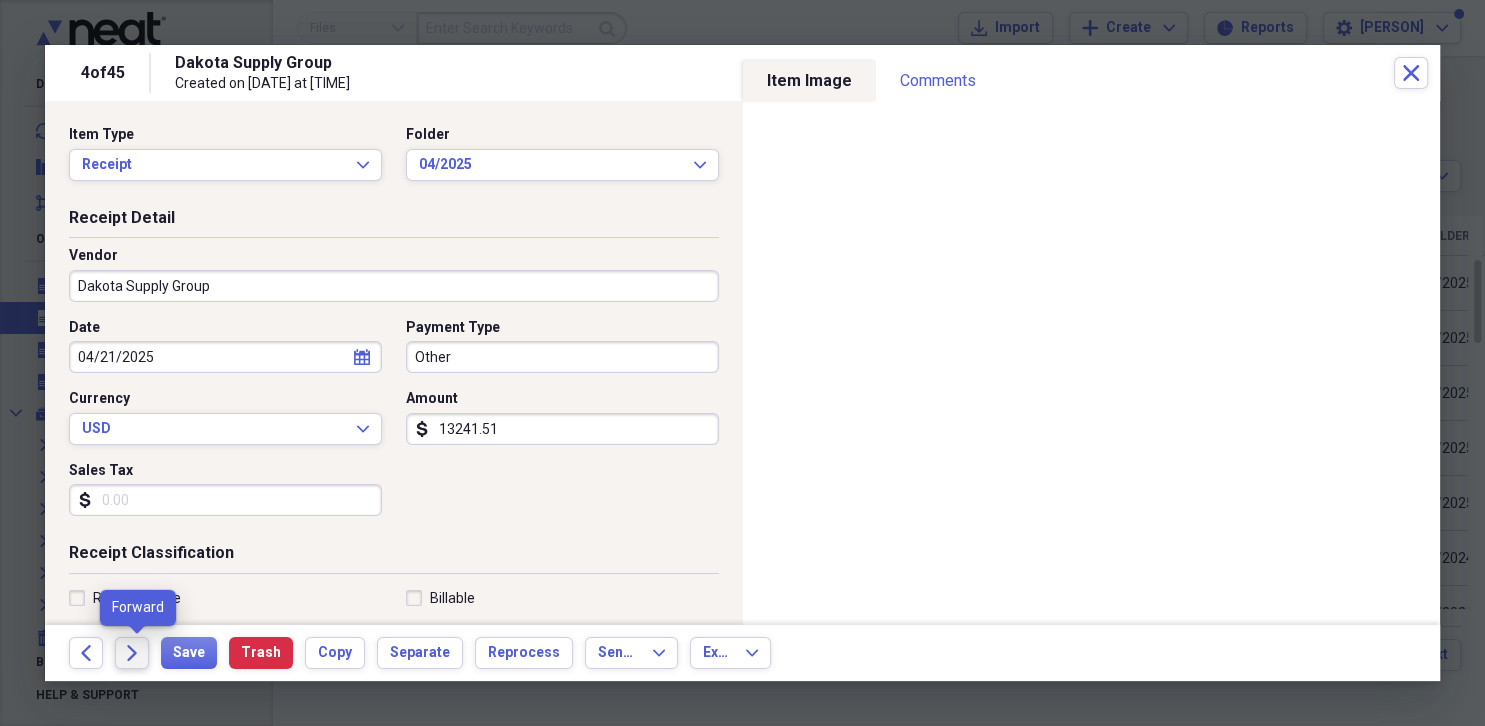 click on "Forward" 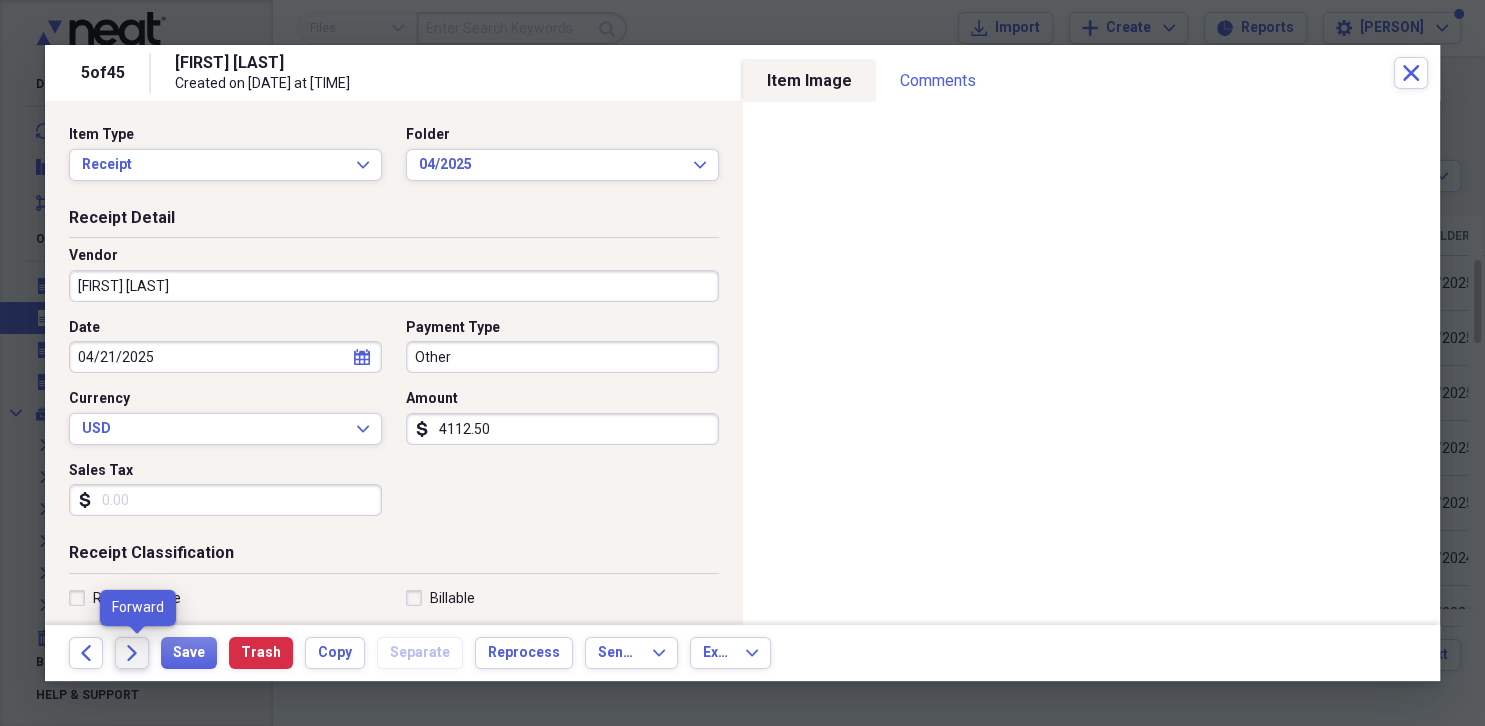 click 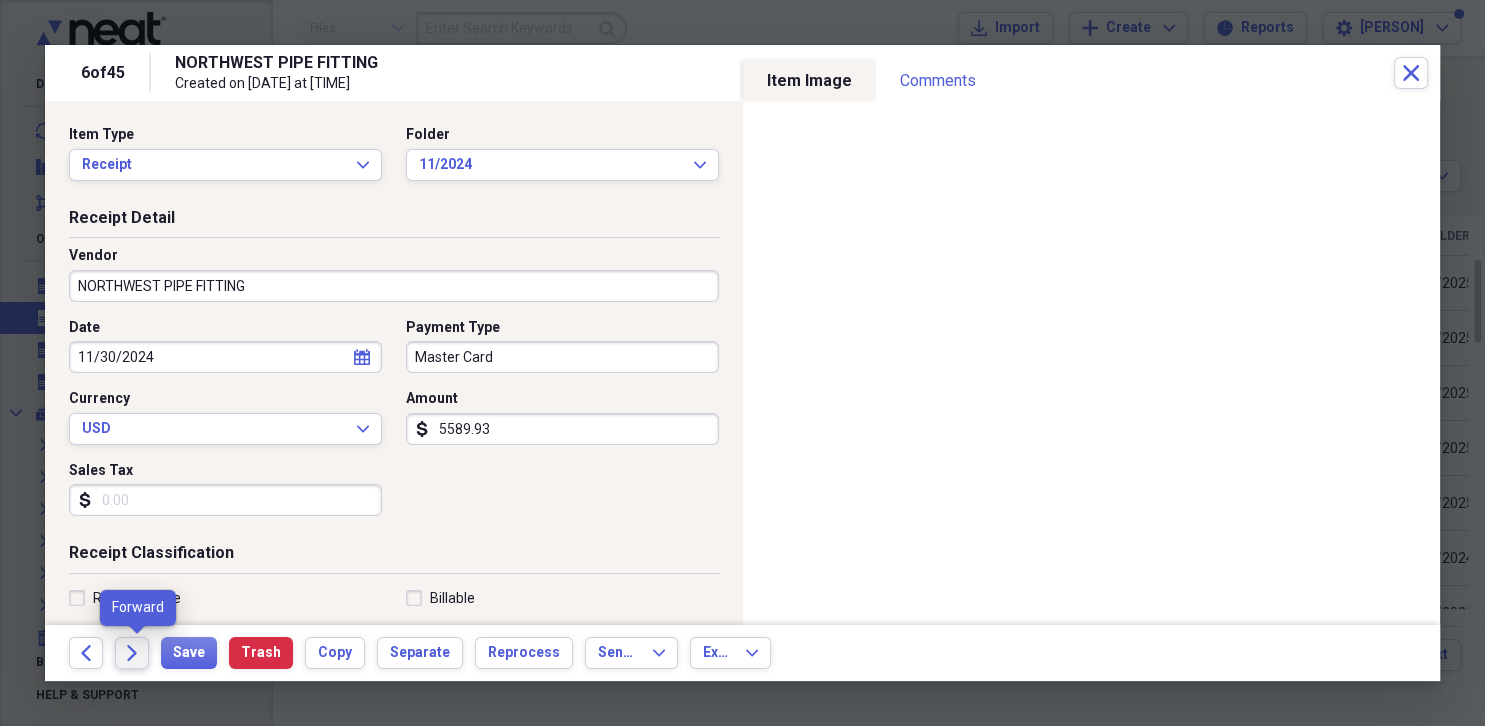 click 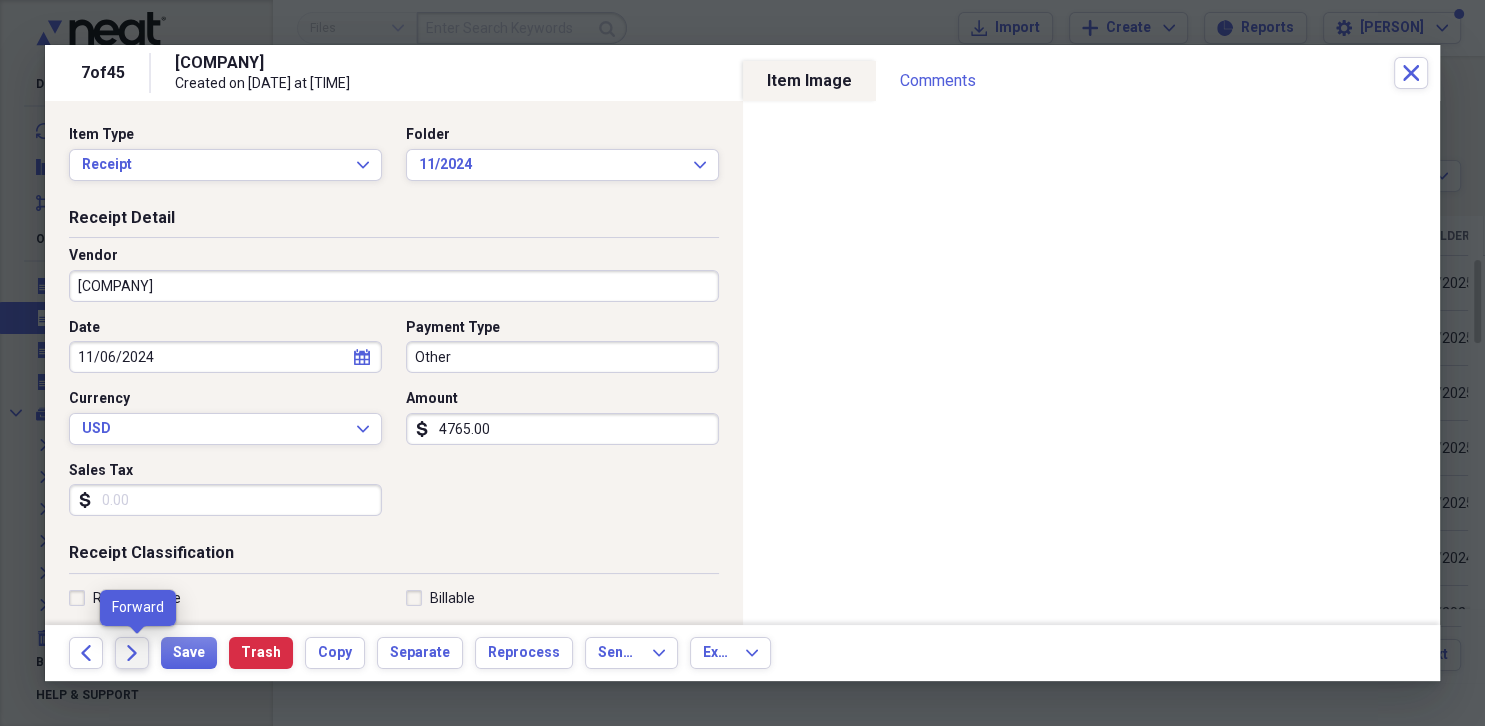 click 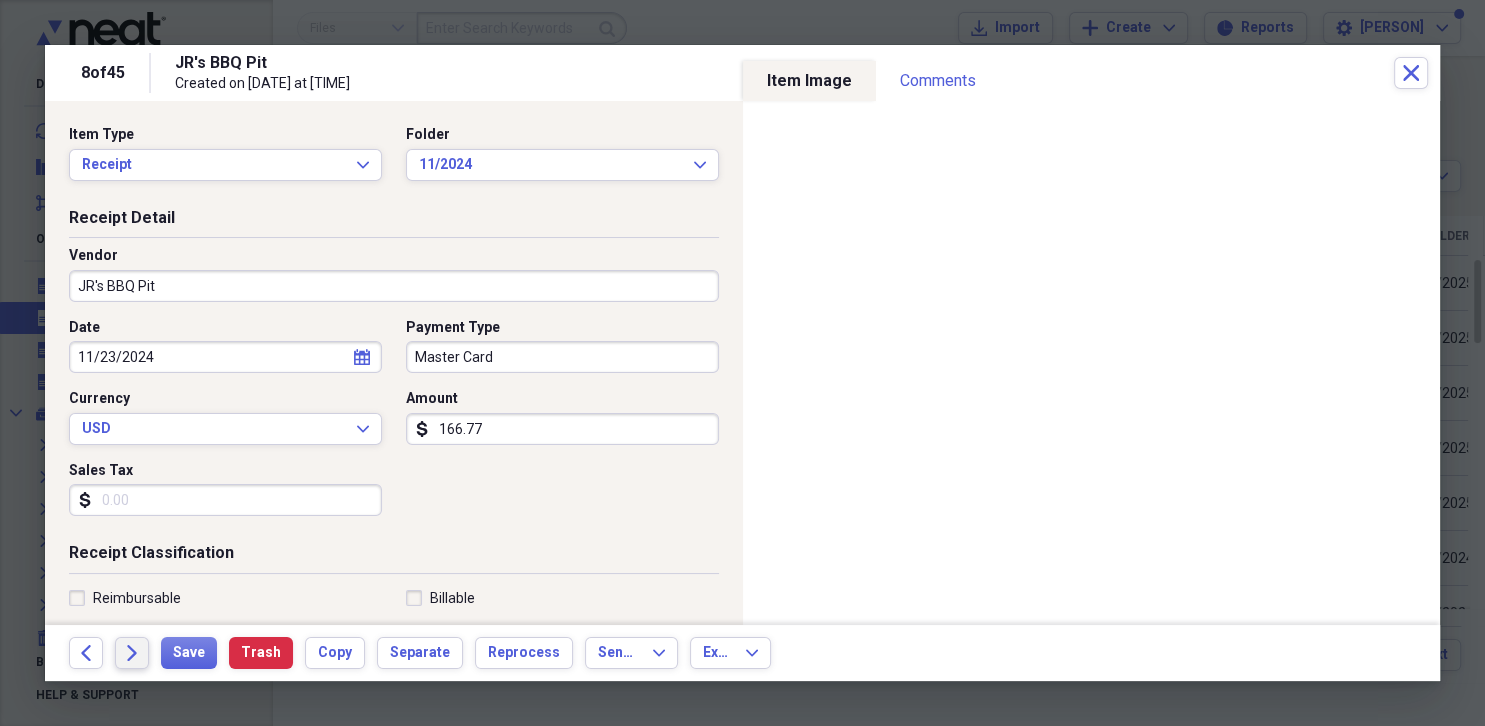click 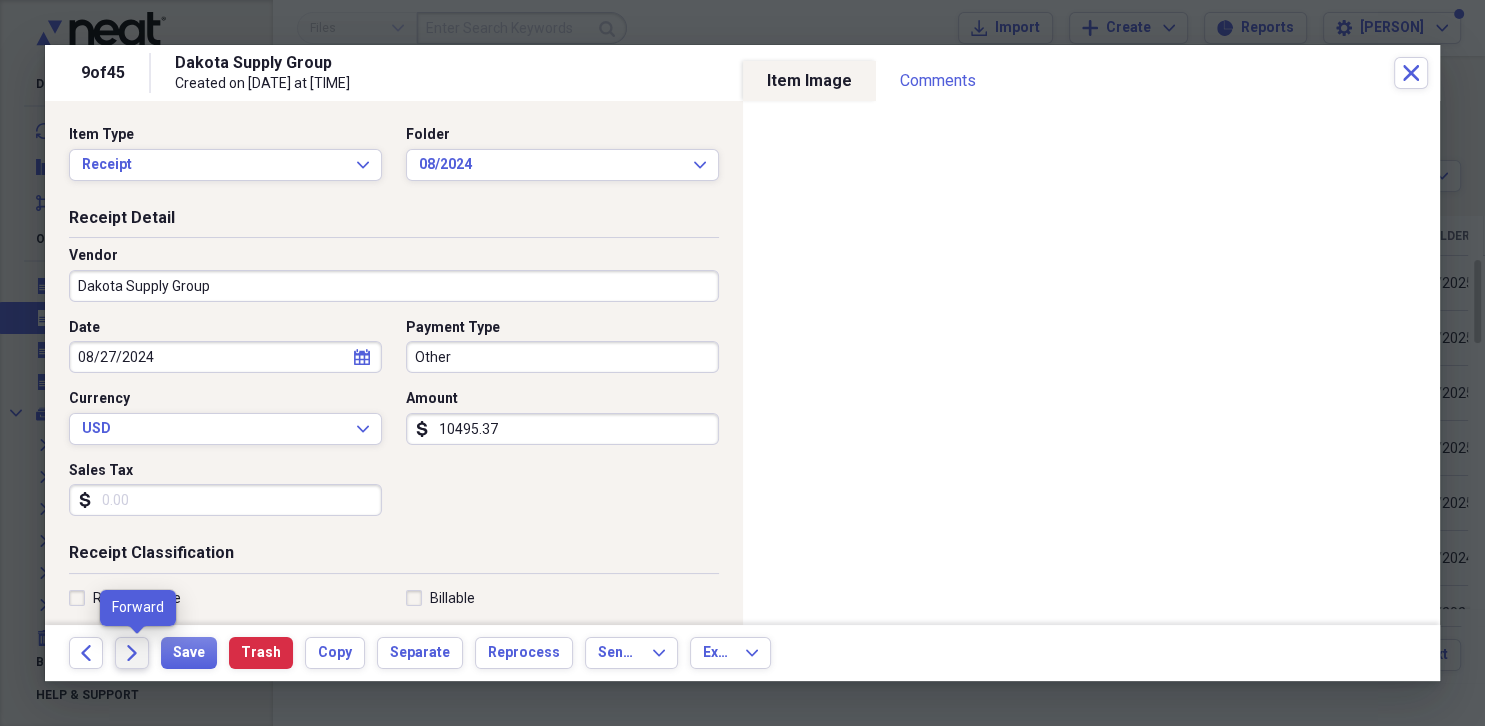 click on "Forward" 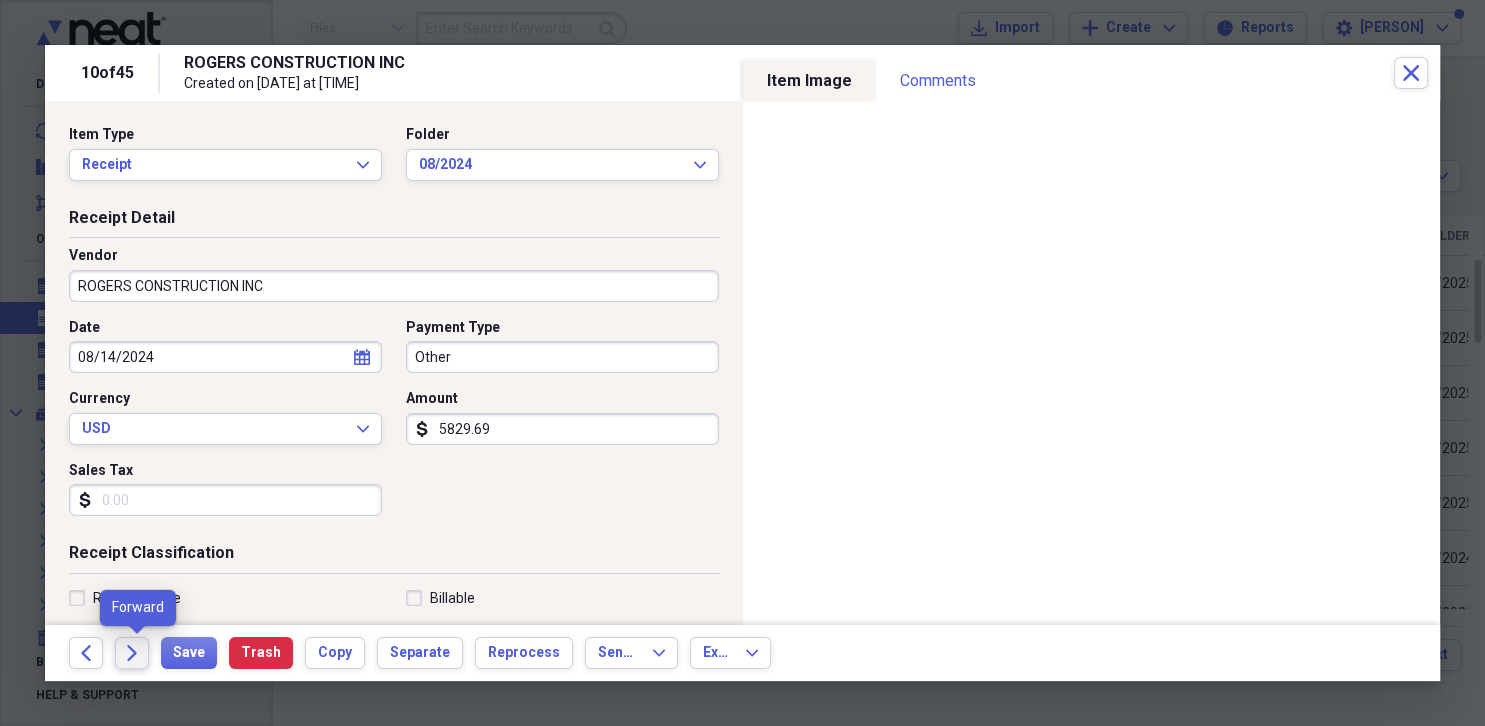 click 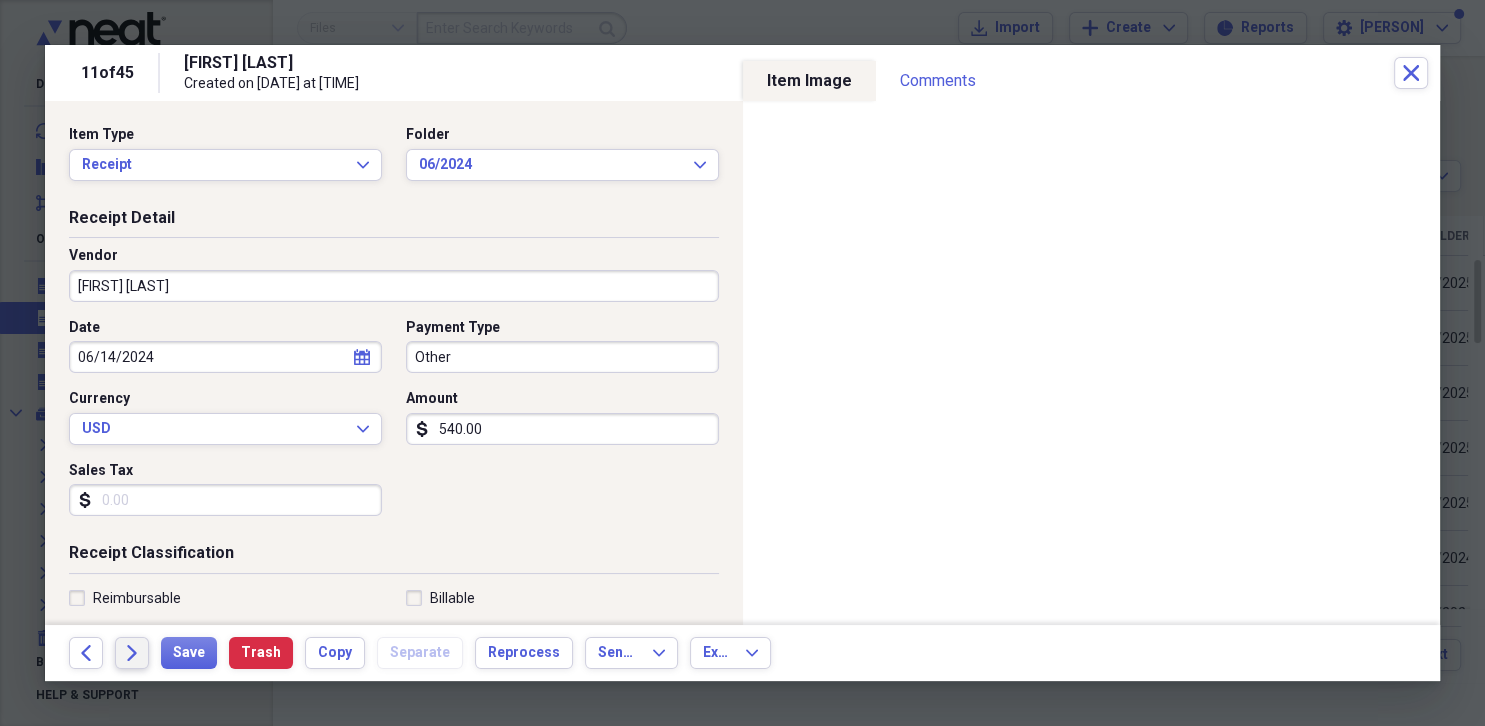 click 